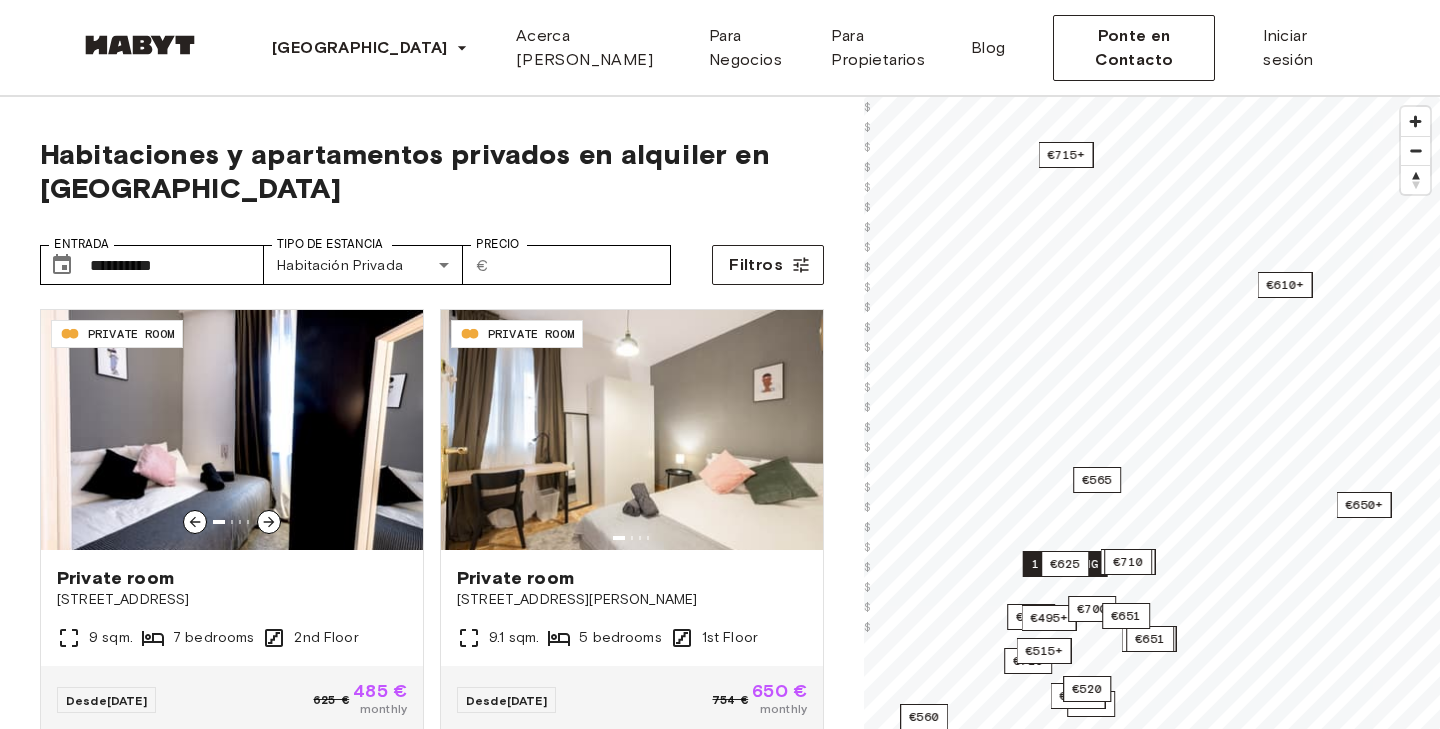 scroll, scrollTop: 0, scrollLeft: 0, axis: both 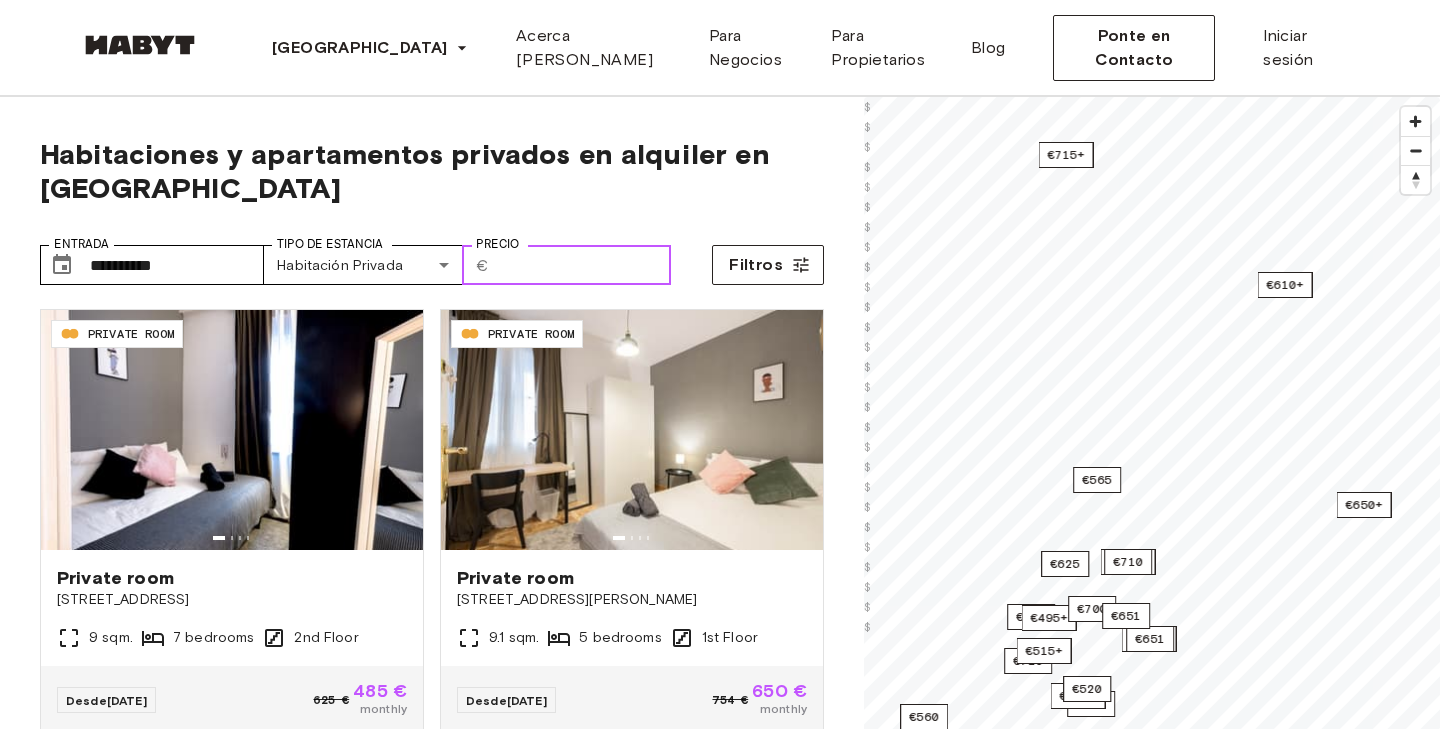 click on "Precio" at bounding box center [584, 265] 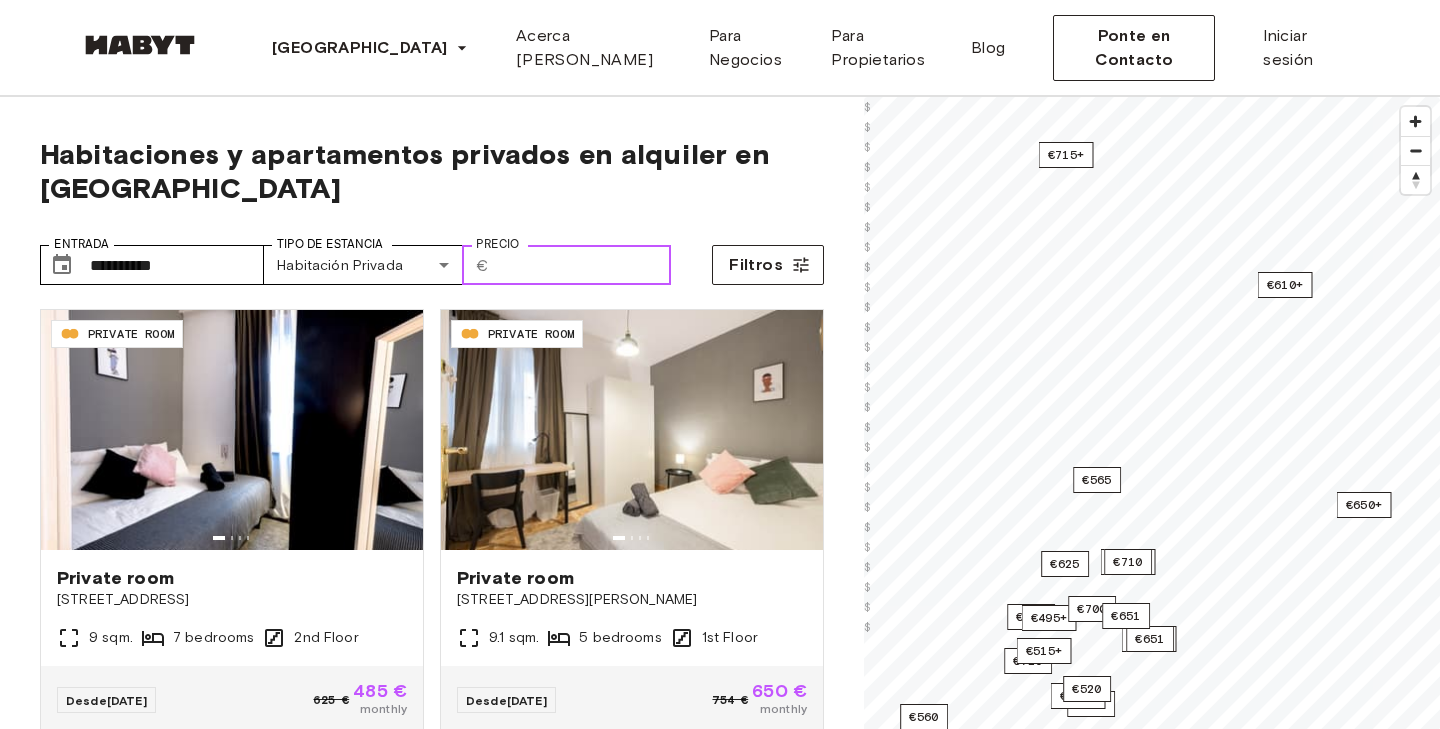 type on "***" 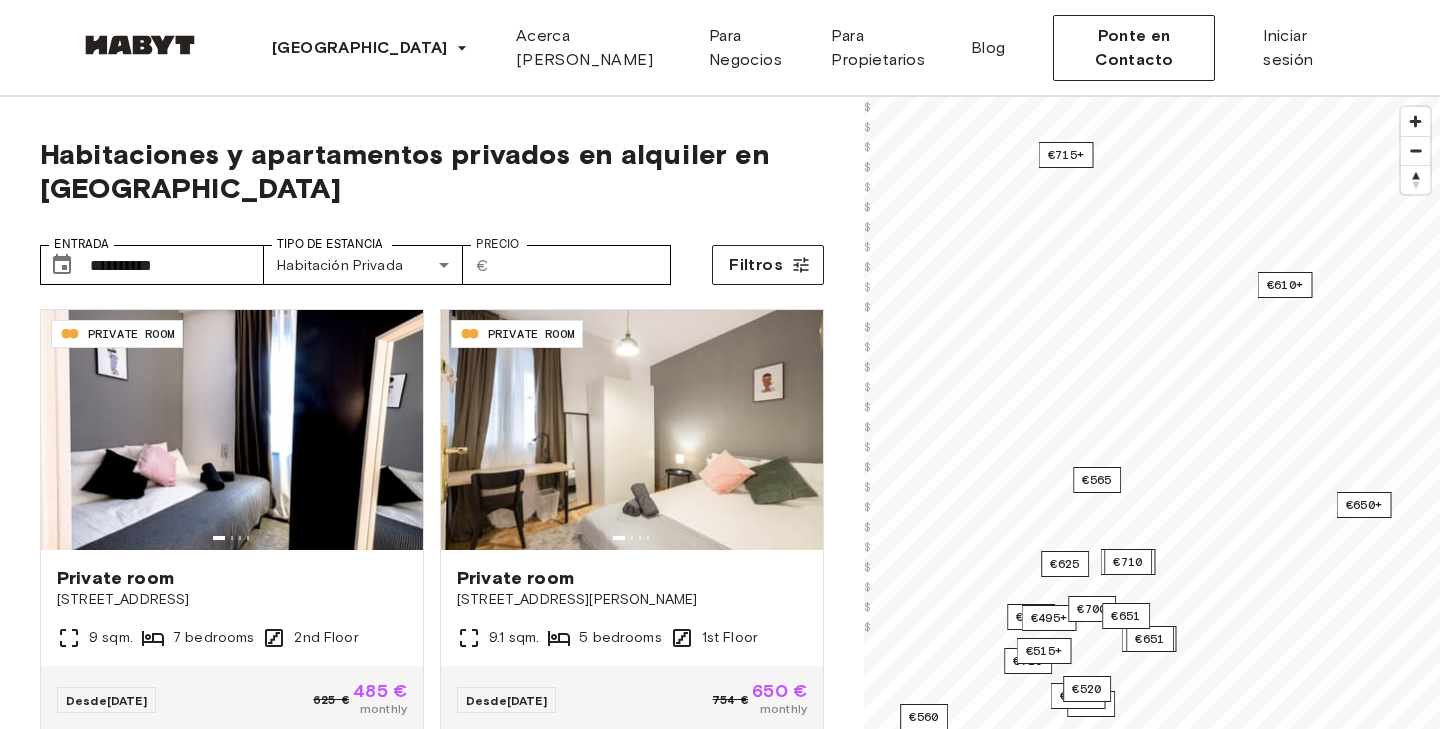 click on "**********" at bounding box center [432, 257] 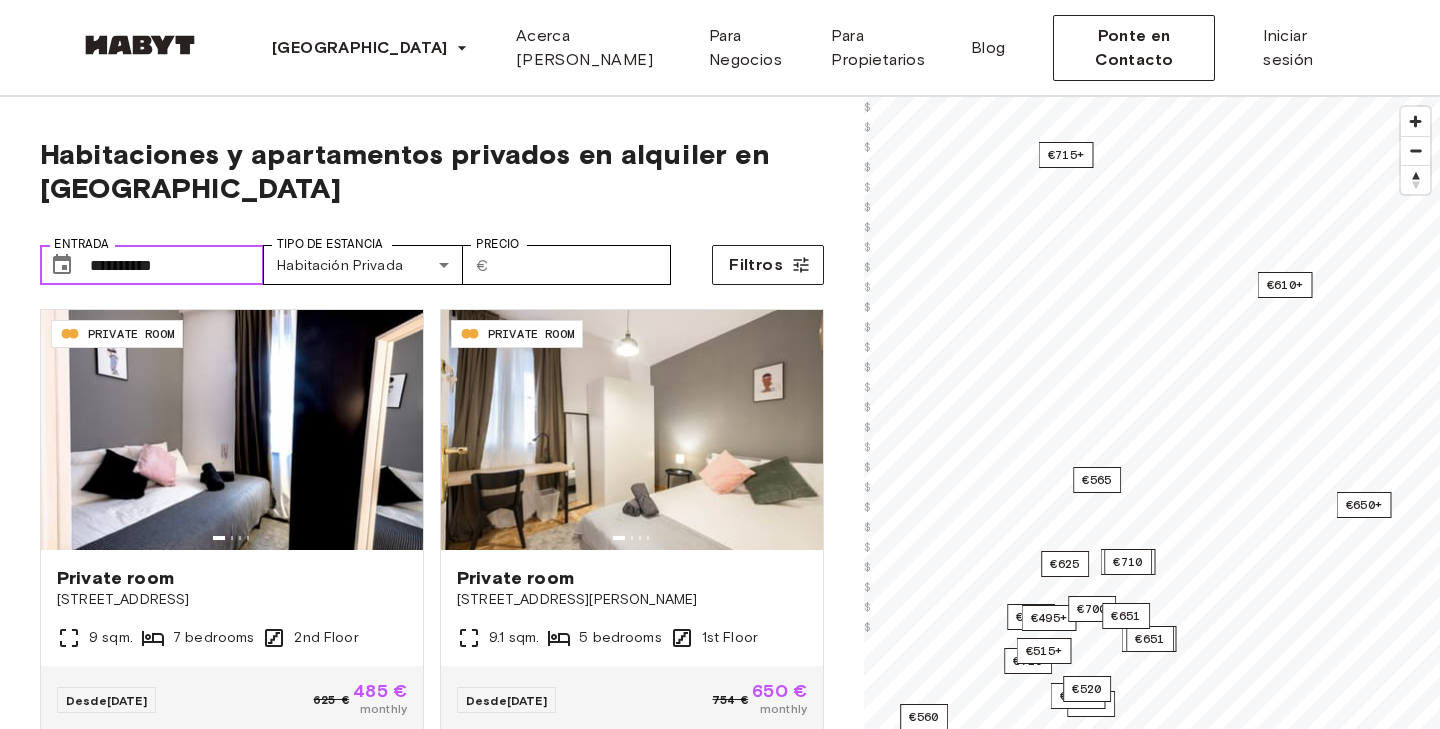 click on "**********" at bounding box center [177, 265] 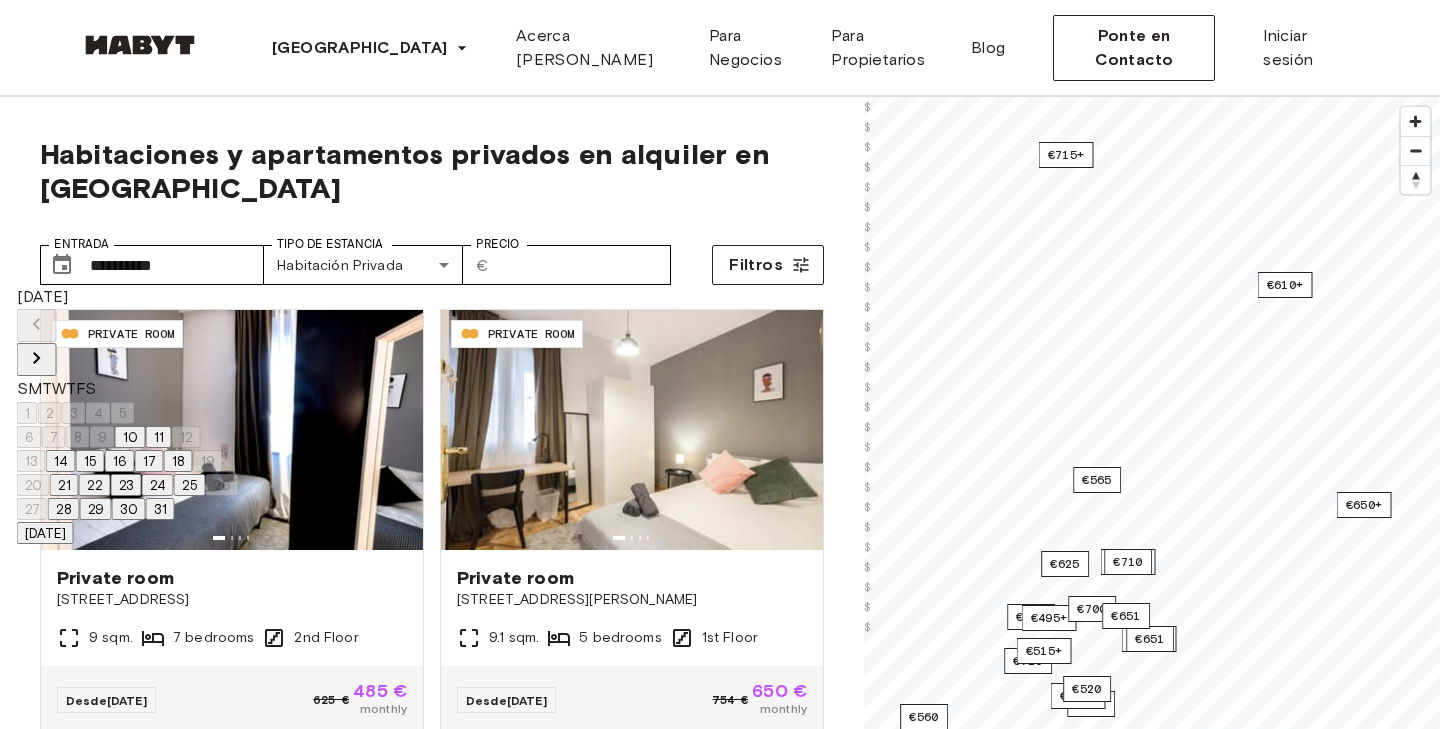 click on "18" at bounding box center (178, 461) 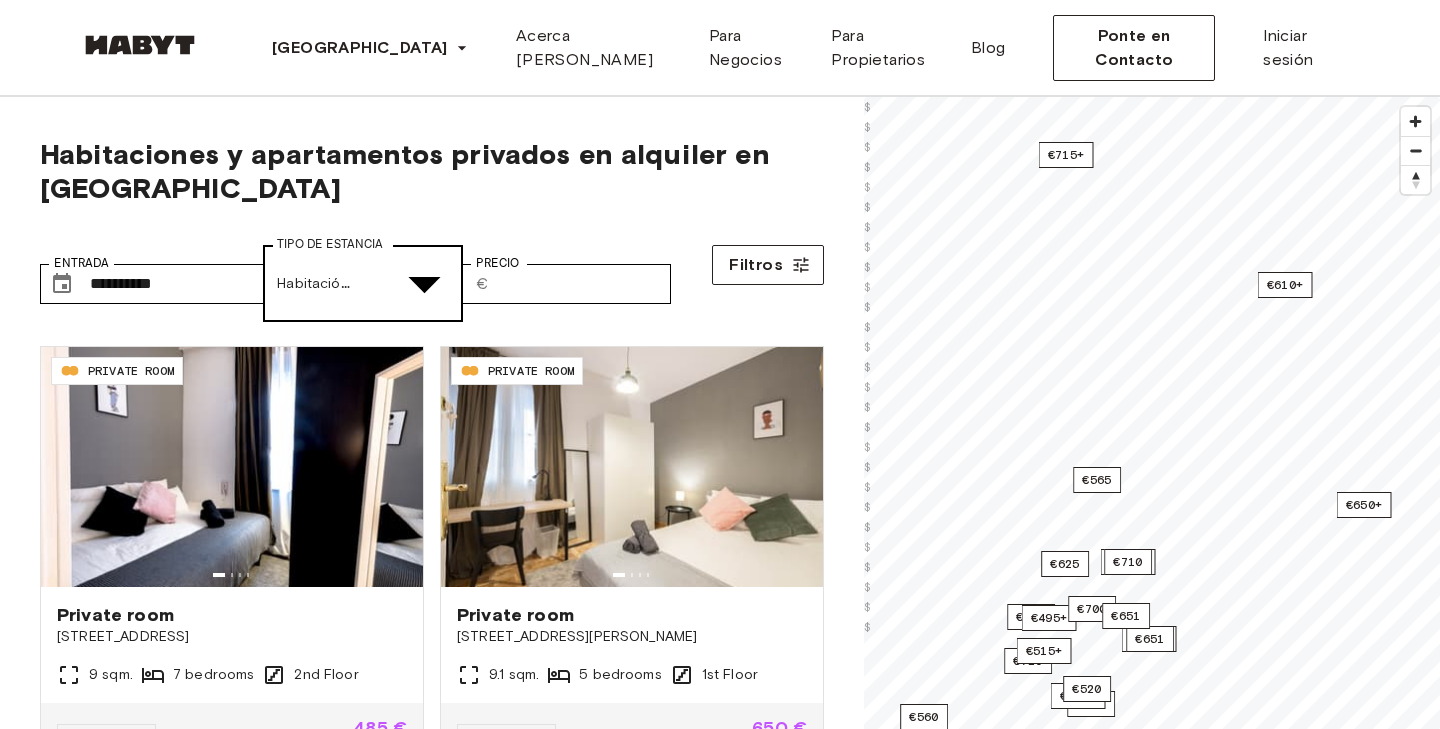 click on "**********" at bounding box center [720, 2682] 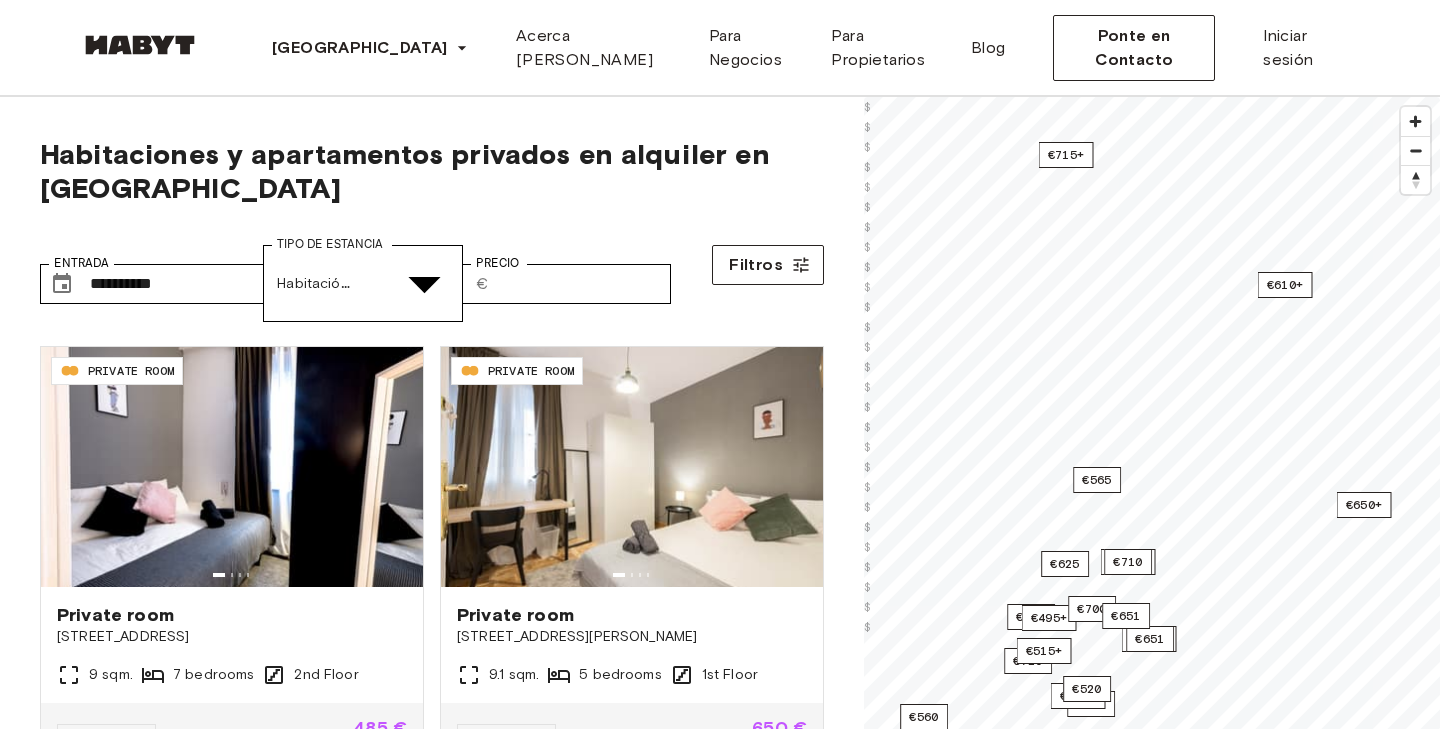 click at bounding box center [720, 4993] 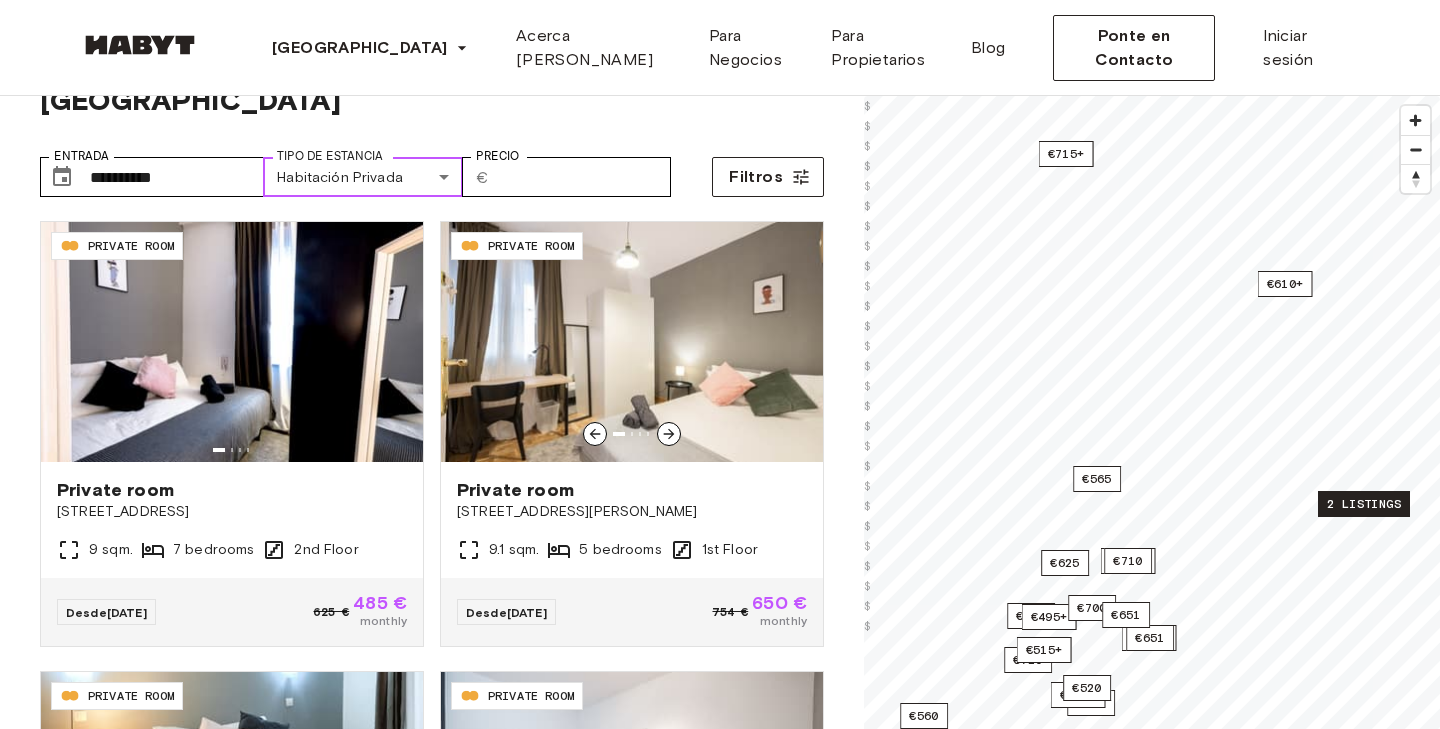 scroll, scrollTop: 476, scrollLeft: 0, axis: vertical 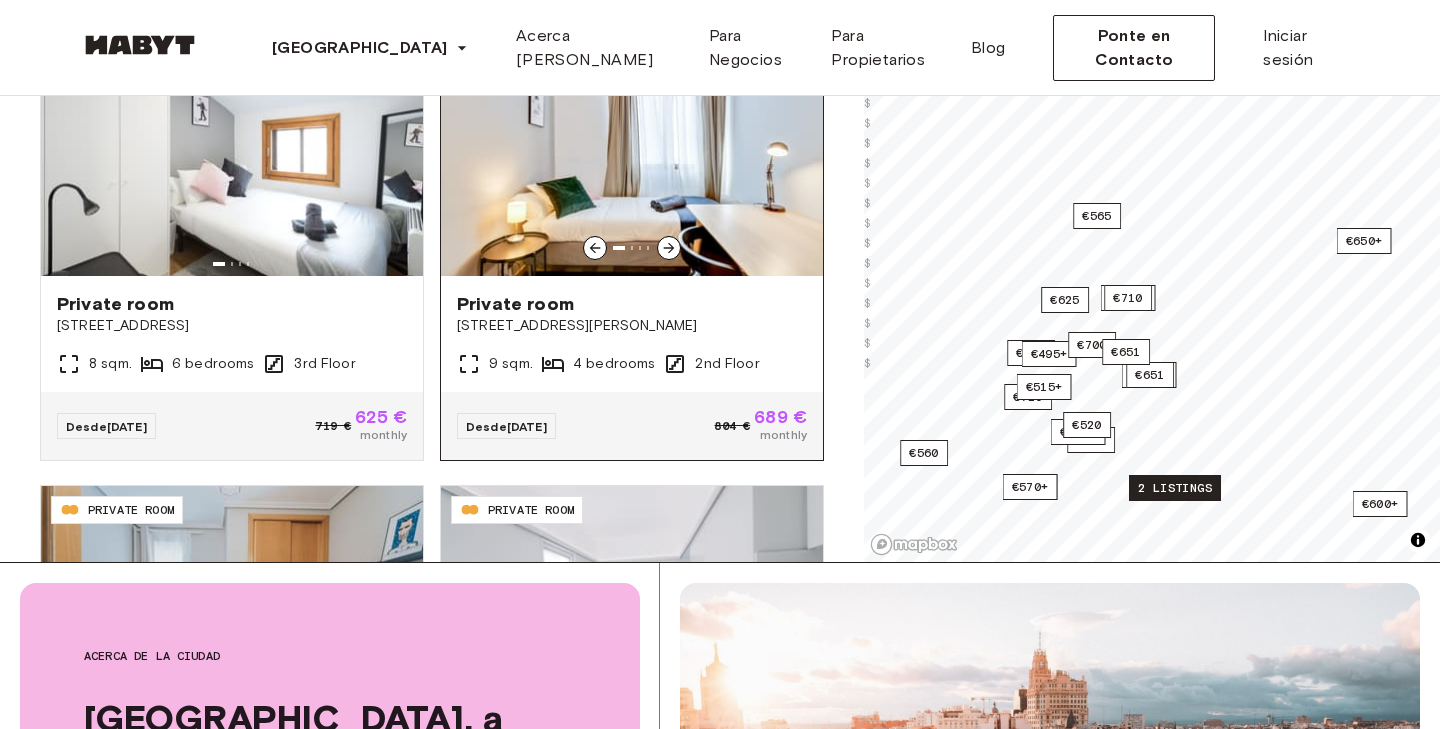 click 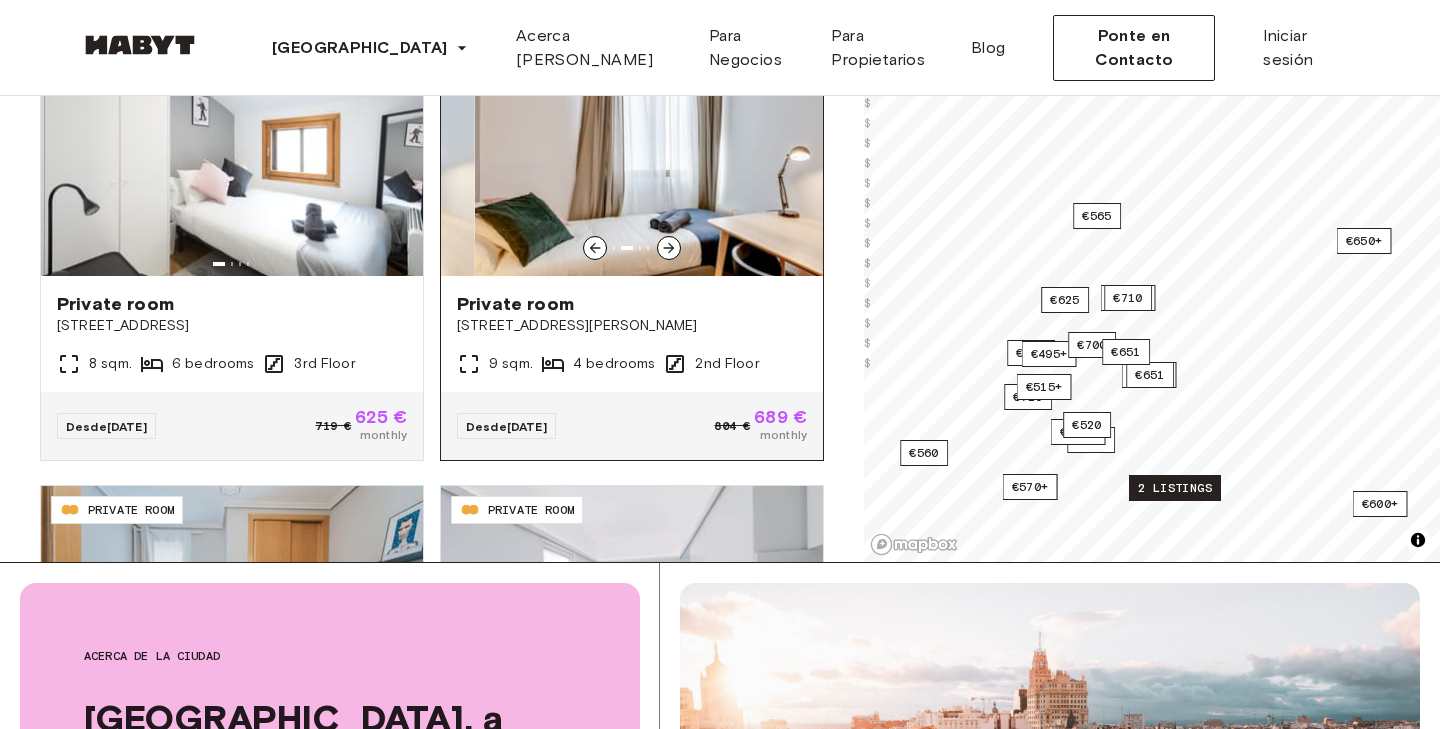 click 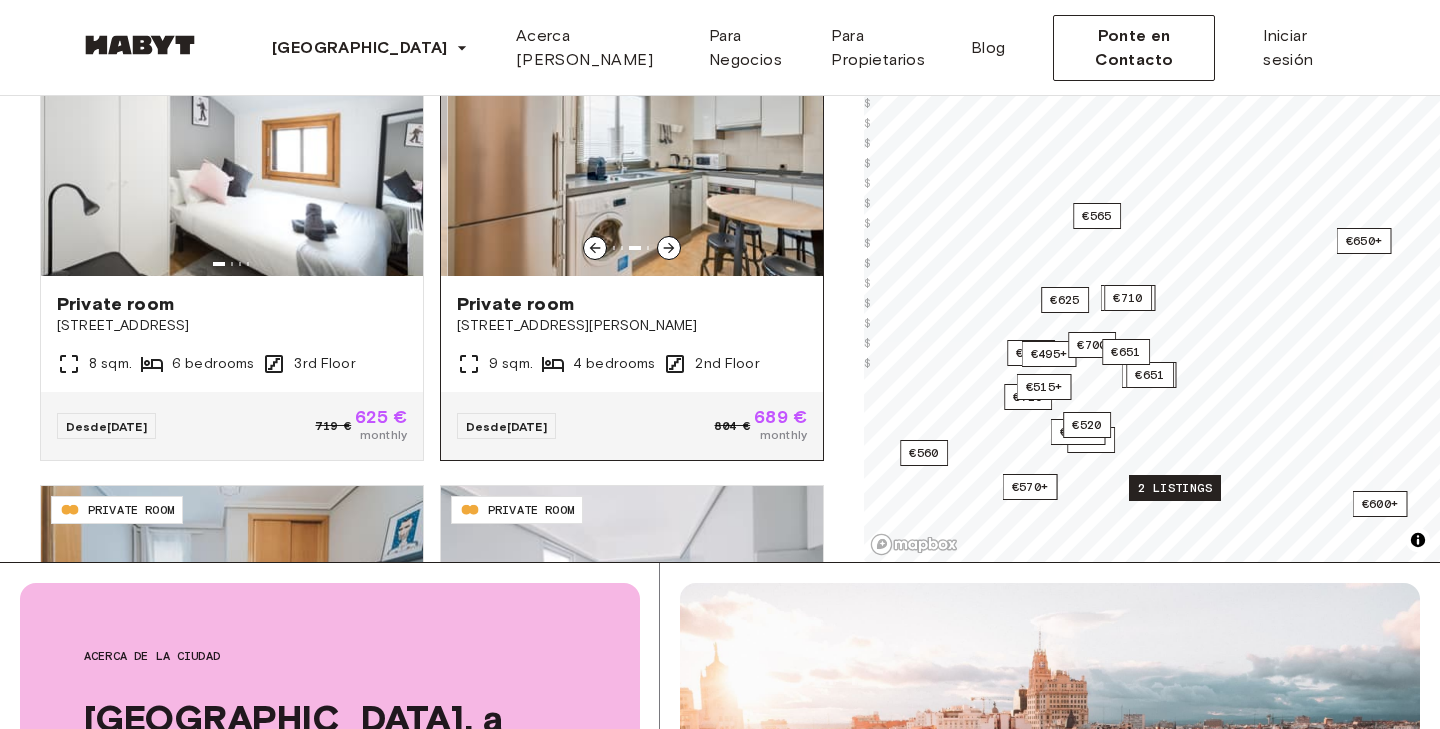 click 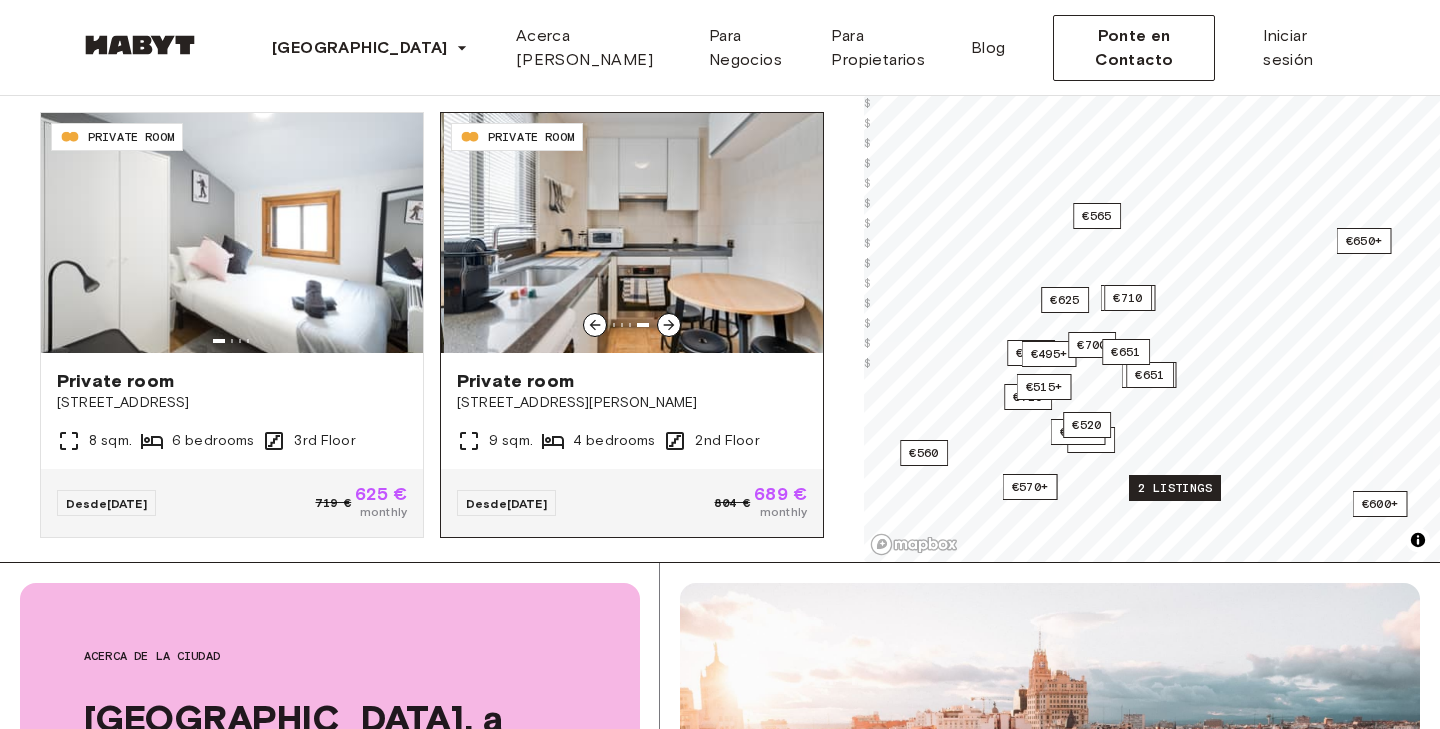 scroll, scrollTop: 619, scrollLeft: 0, axis: vertical 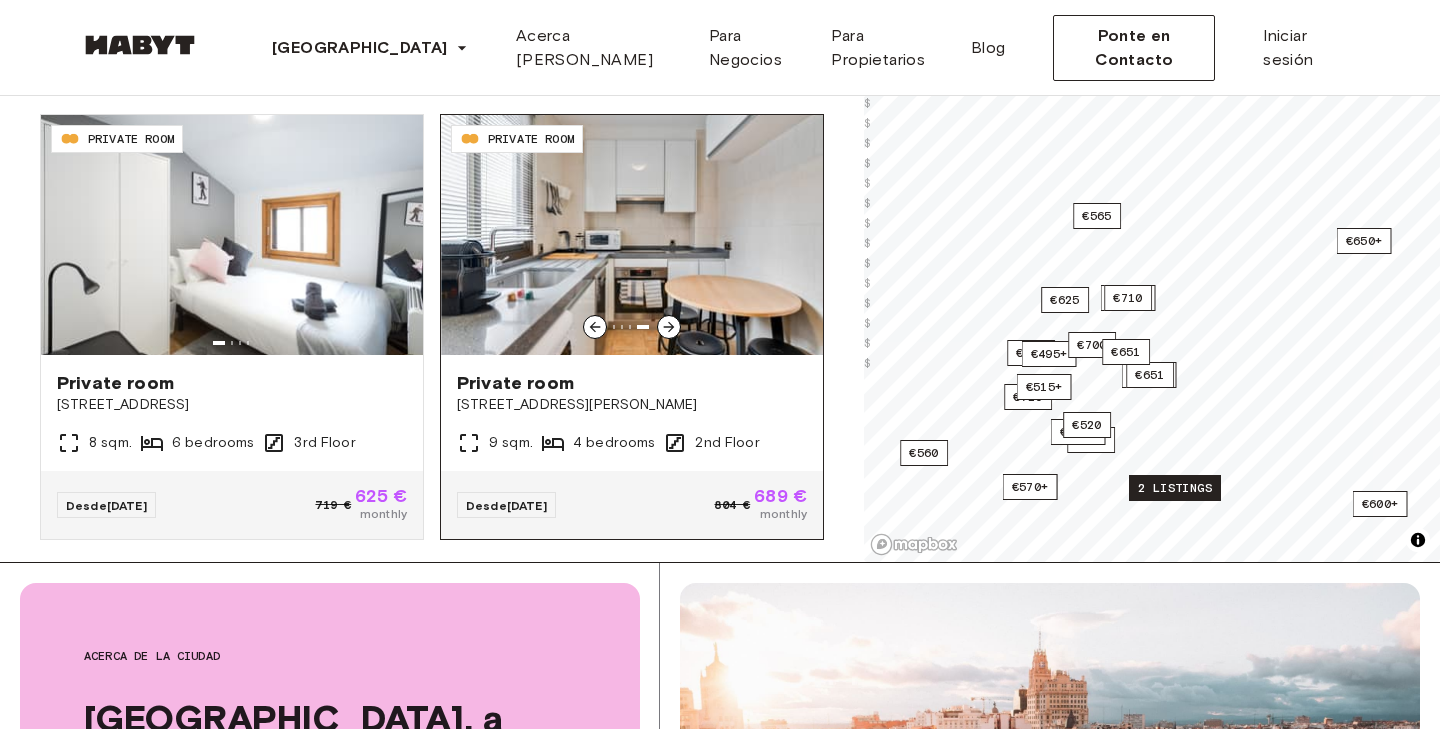 click at bounding box center (632, 235) 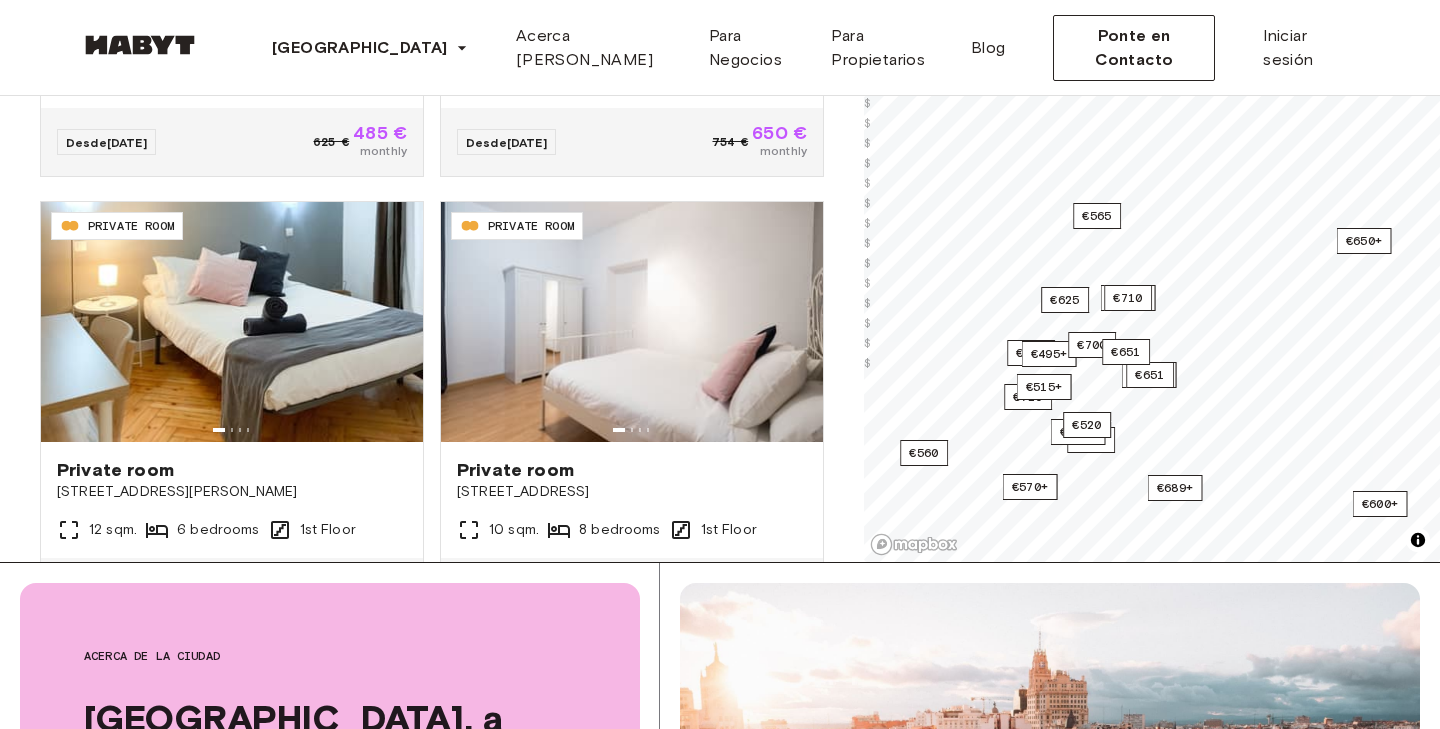 scroll, scrollTop: 0, scrollLeft: 0, axis: both 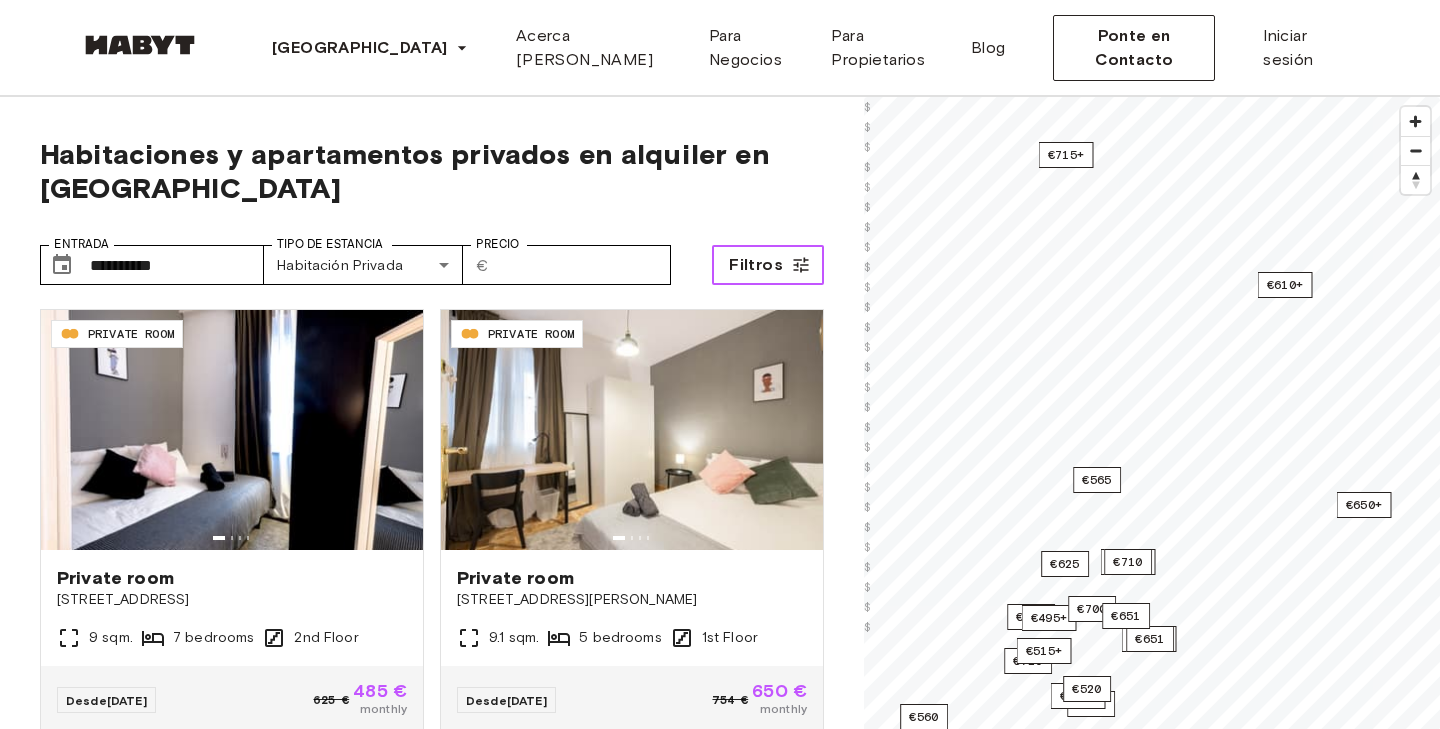 click on "Filtros" at bounding box center (756, 265) 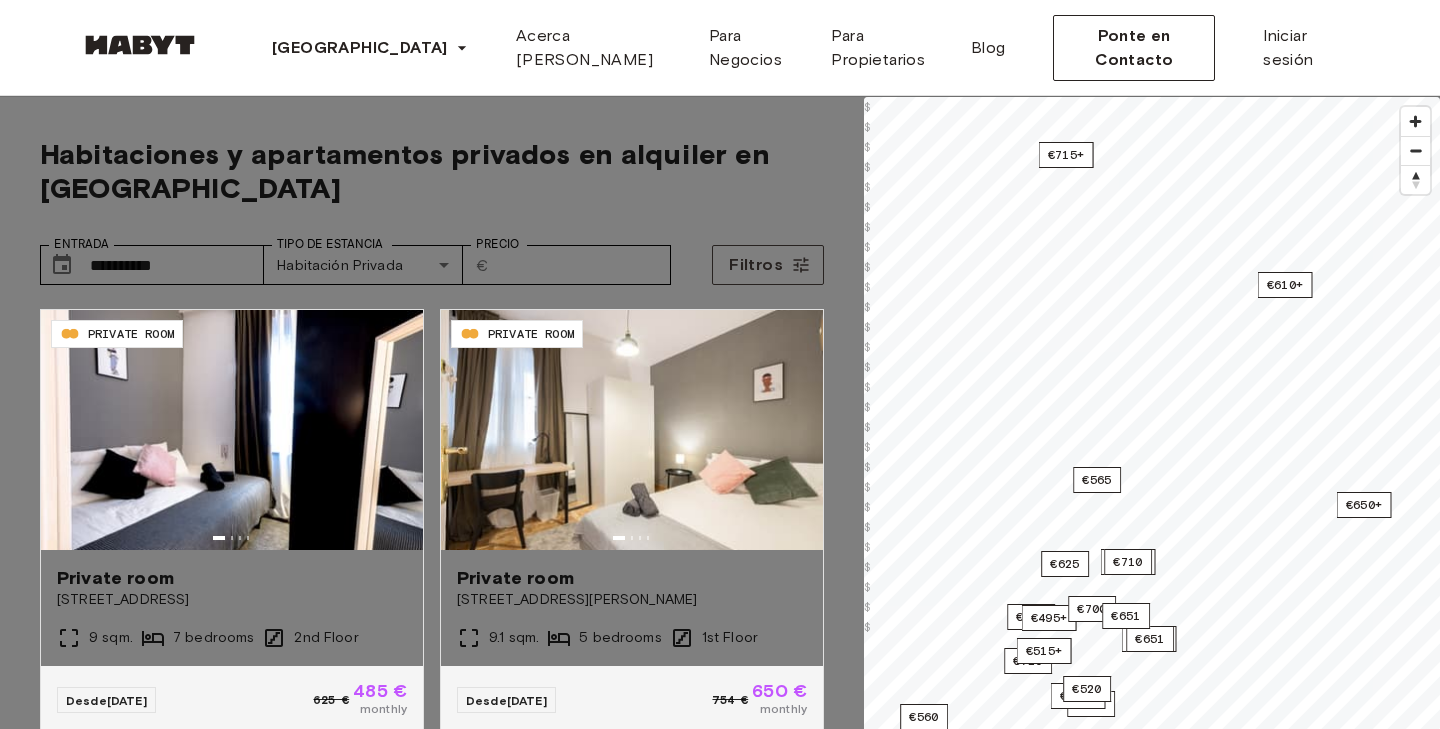 click on "Habitación Privada" at bounding box center (720, 5154) 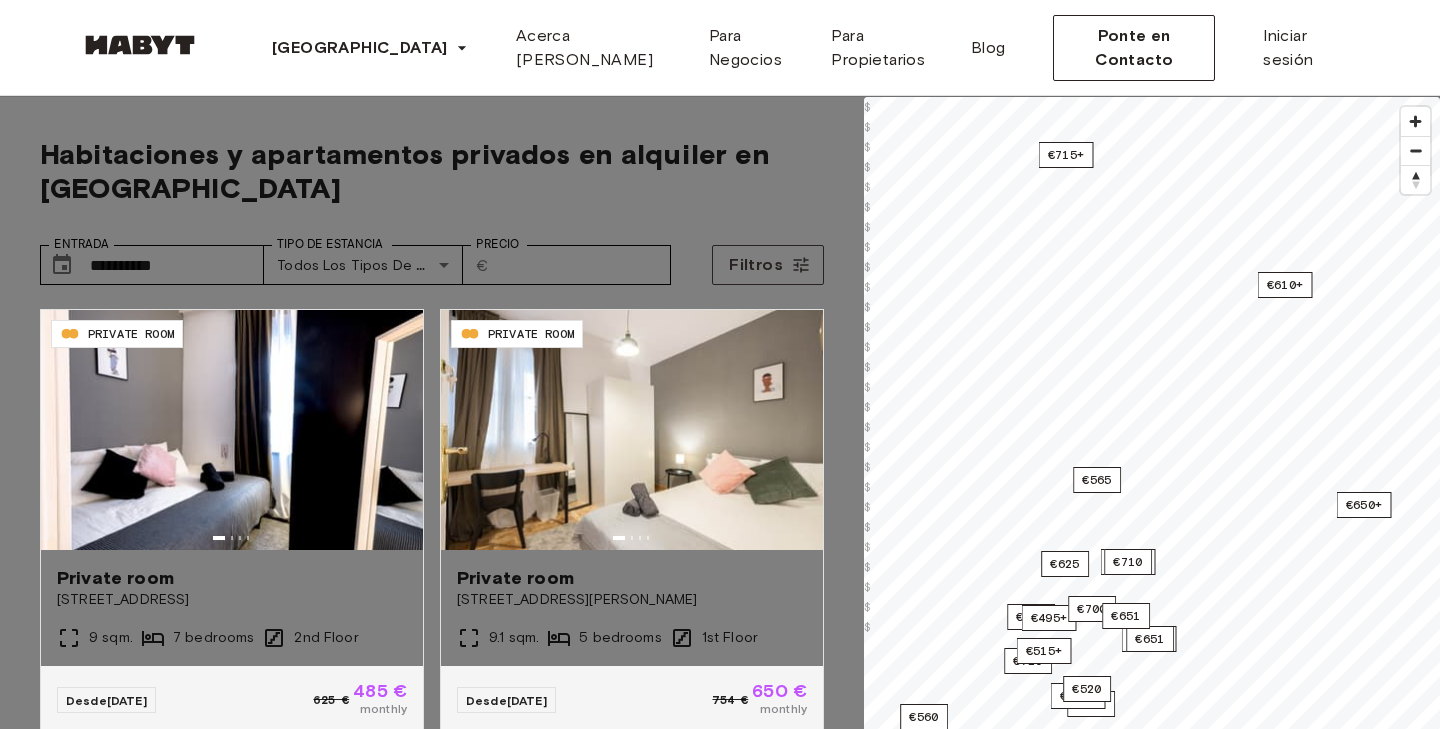 scroll, scrollTop: 374, scrollLeft: 0, axis: vertical 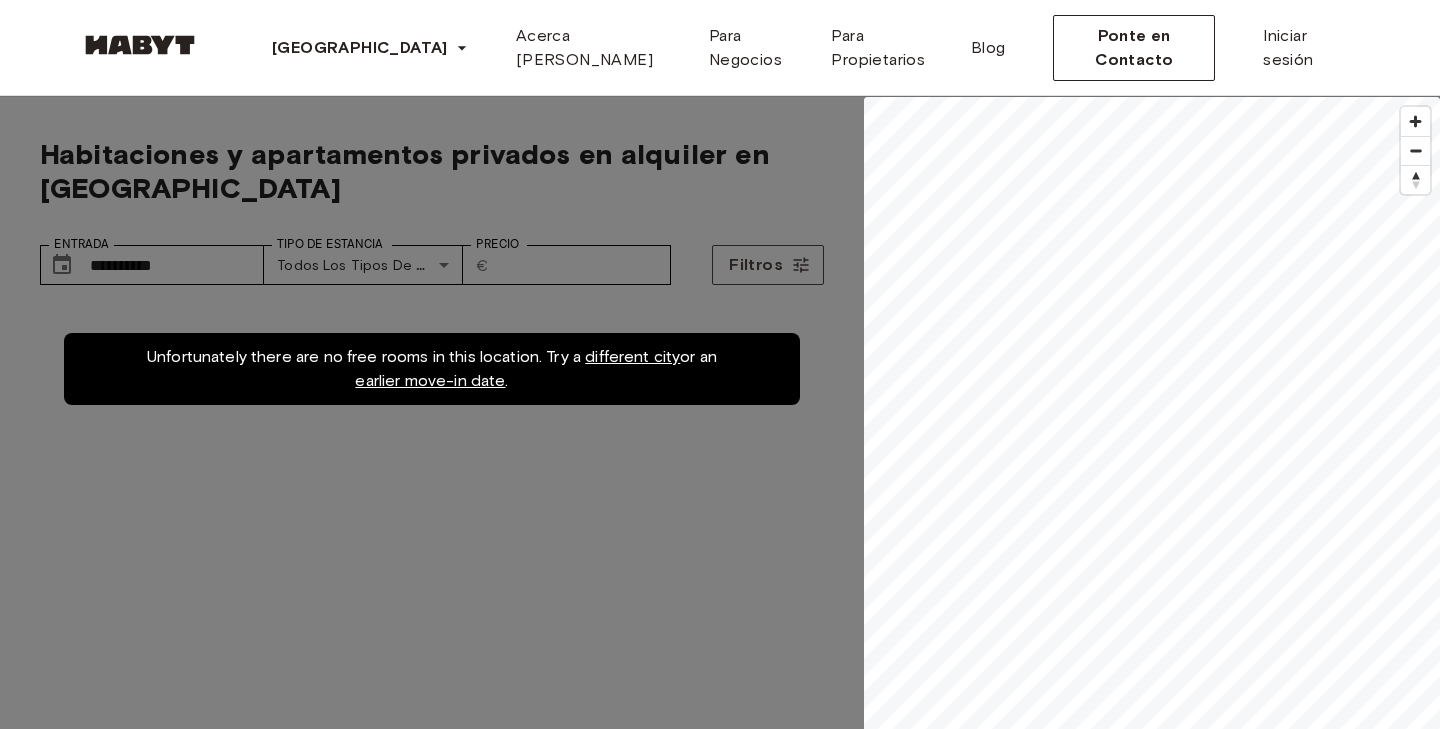 click on "4" at bounding box center (5, 5515) 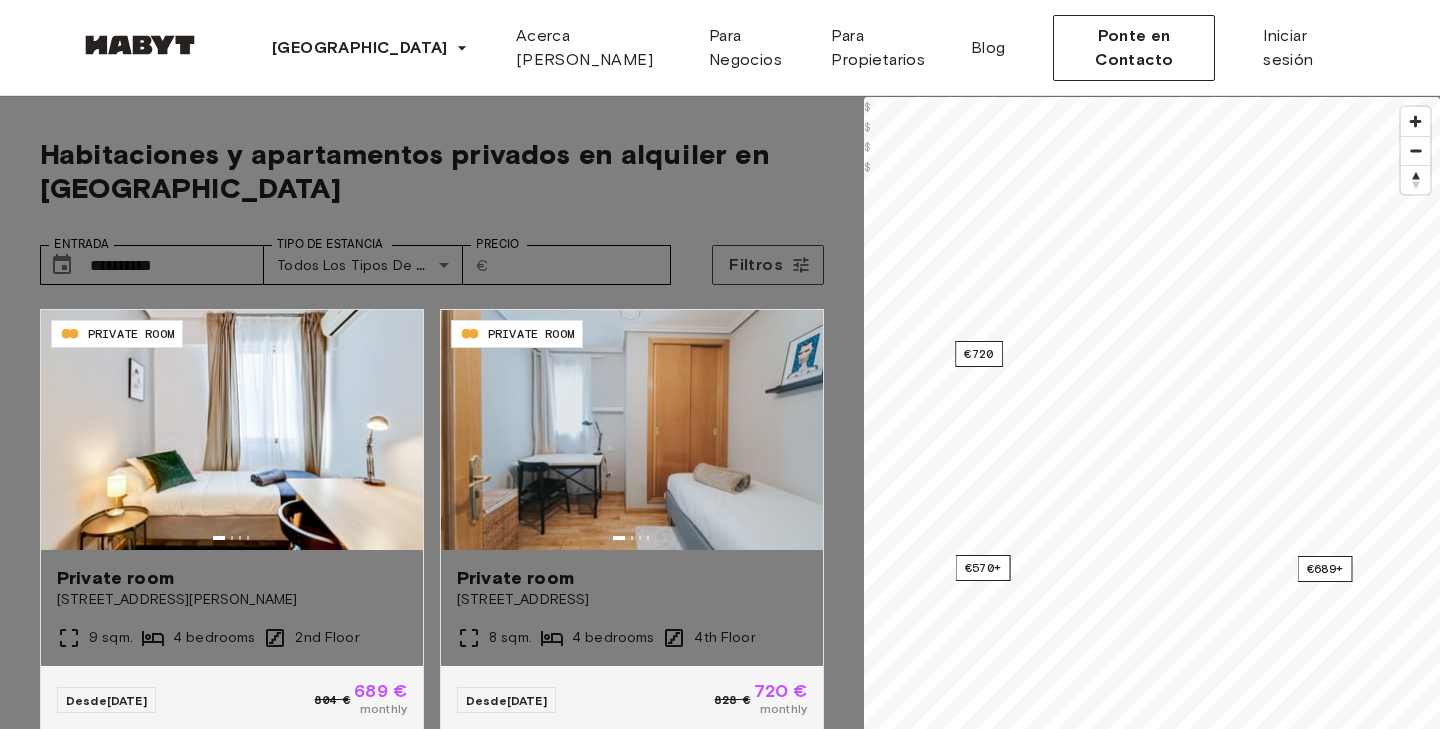 click on "3" at bounding box center (4, 5491) 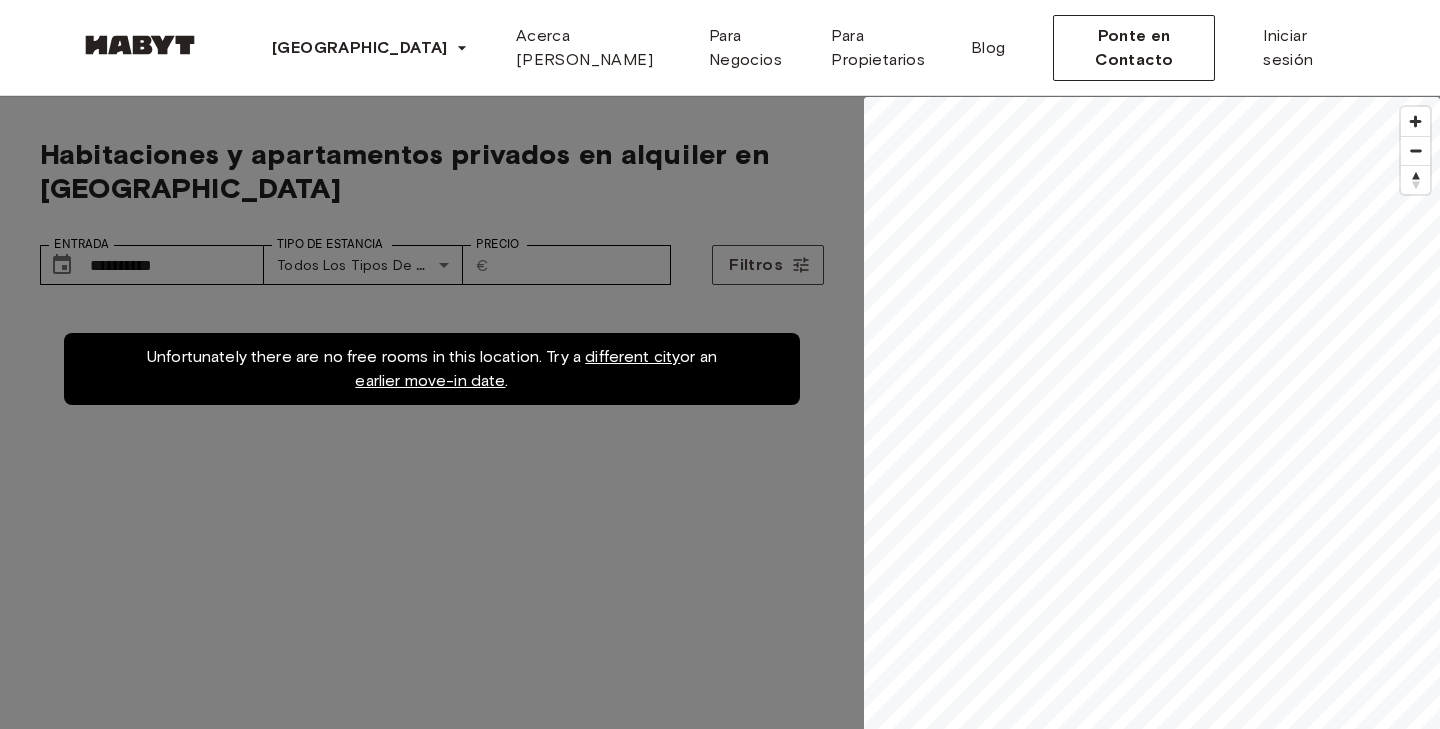 click at bounding box center [66, 4956] 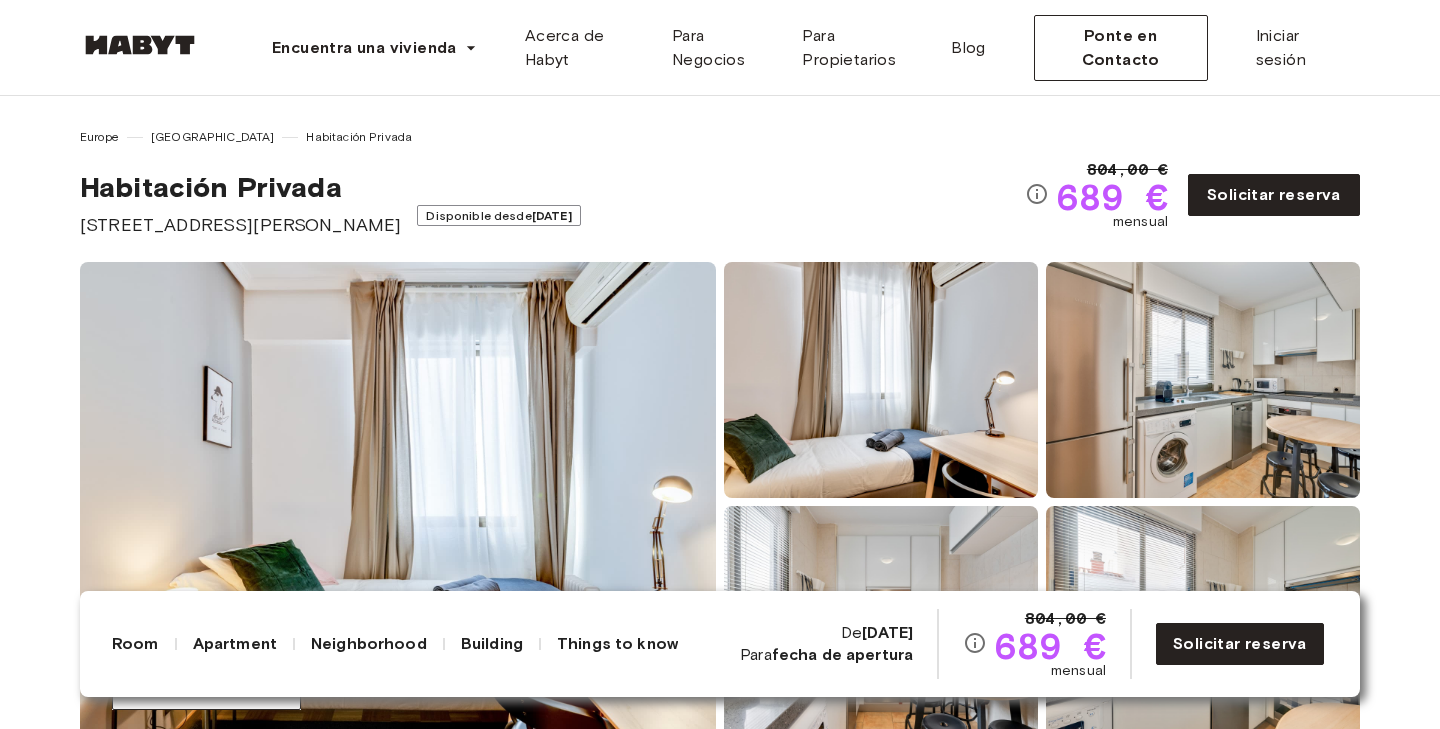 scroll, scrollTop: 0, scrollLeft: 0, axis: both 